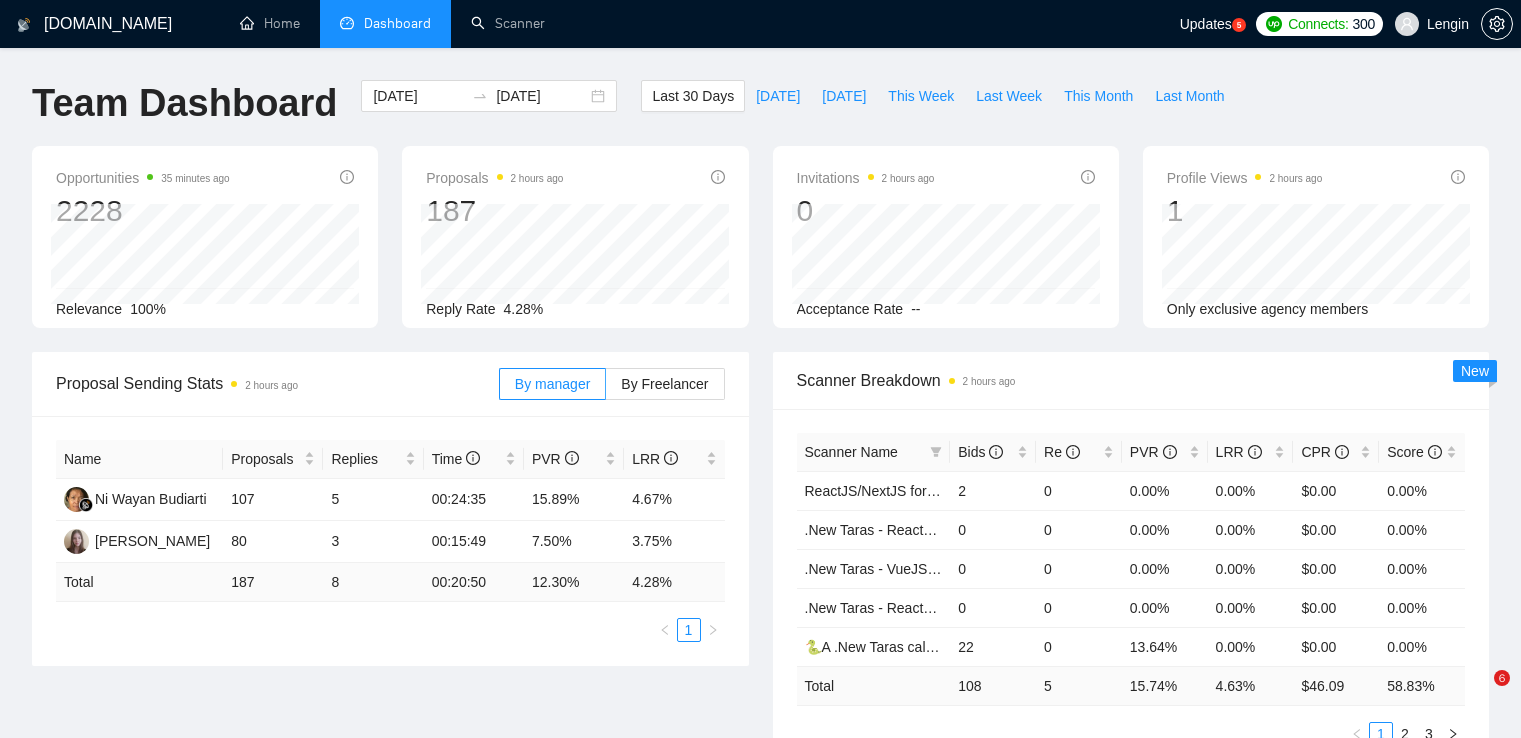 scroll, scrollTop: 709, scrollLeft: 0, axis: vertical 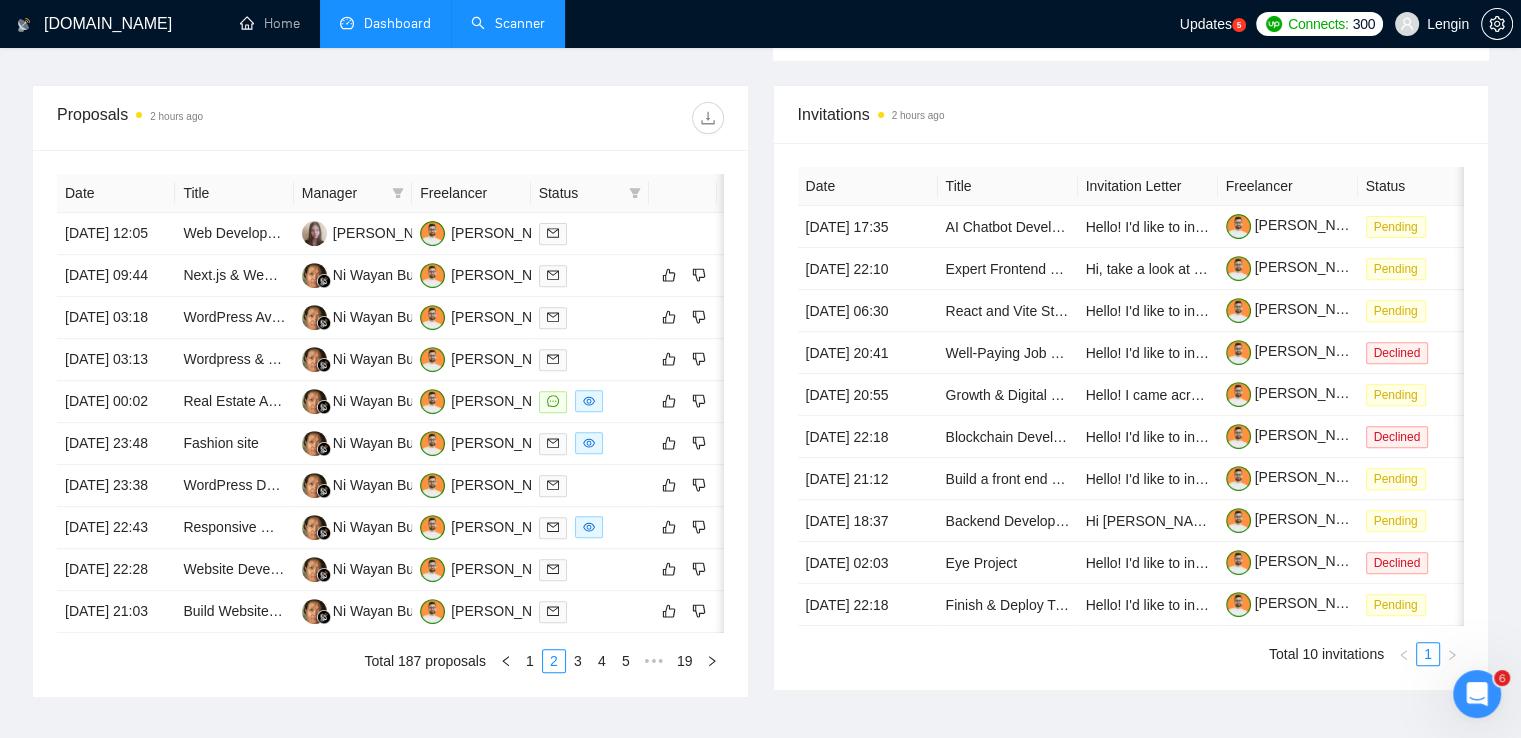 click on "Scanner" at bounding box center (508, 23) 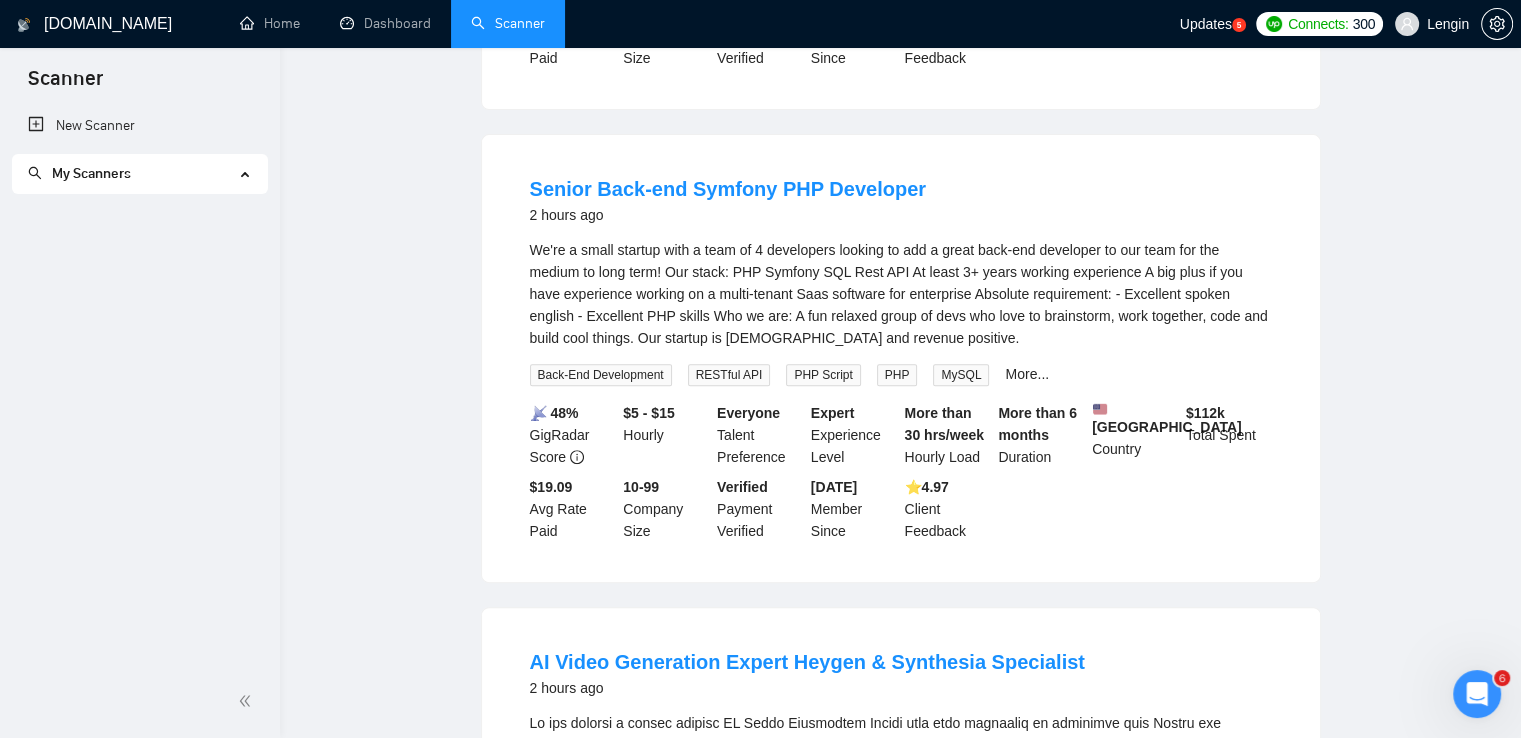 scroll, scrollTop: 0, scrollLeft: 0, axis: both 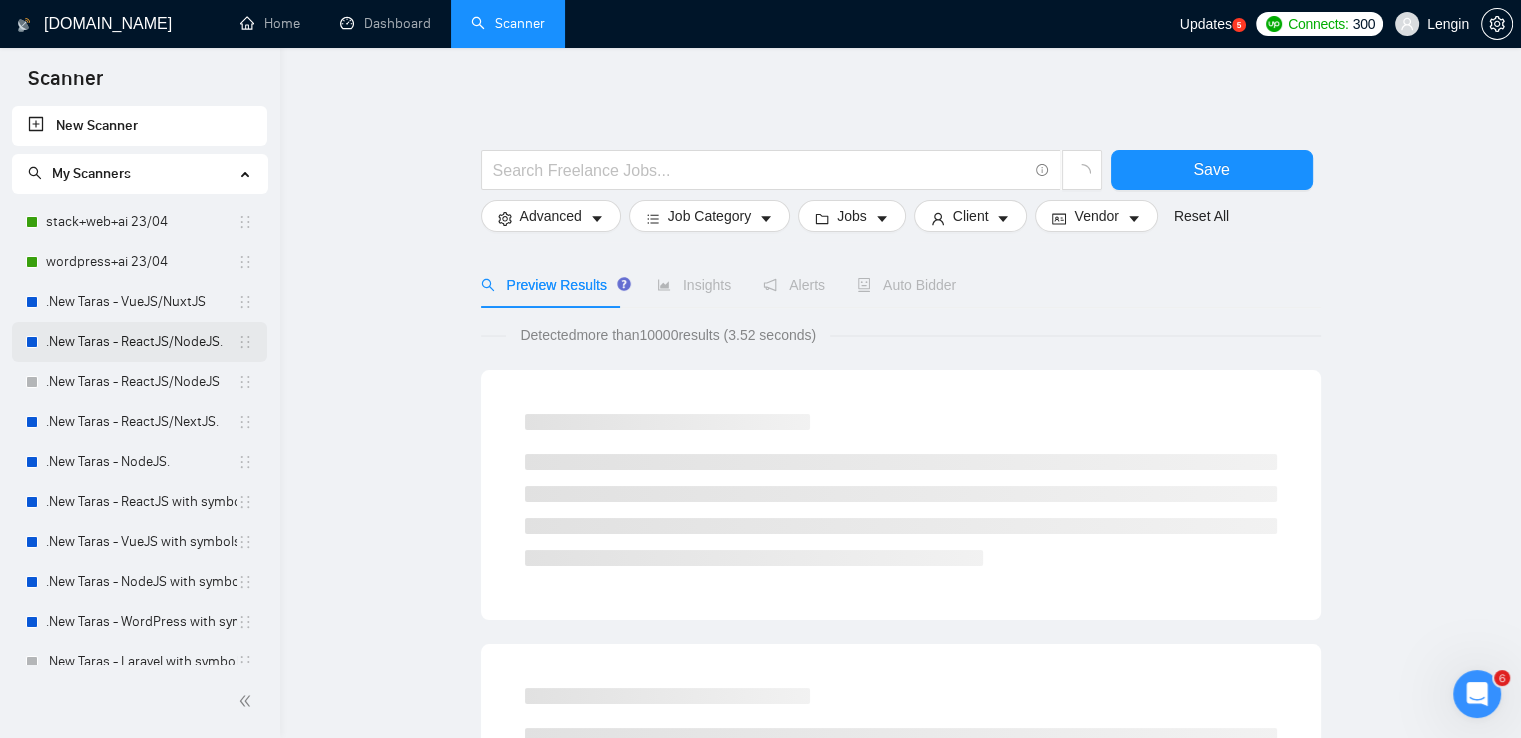 click on ".New Taras - ReactJS/NodeJS." at bounding box center (141, 342) 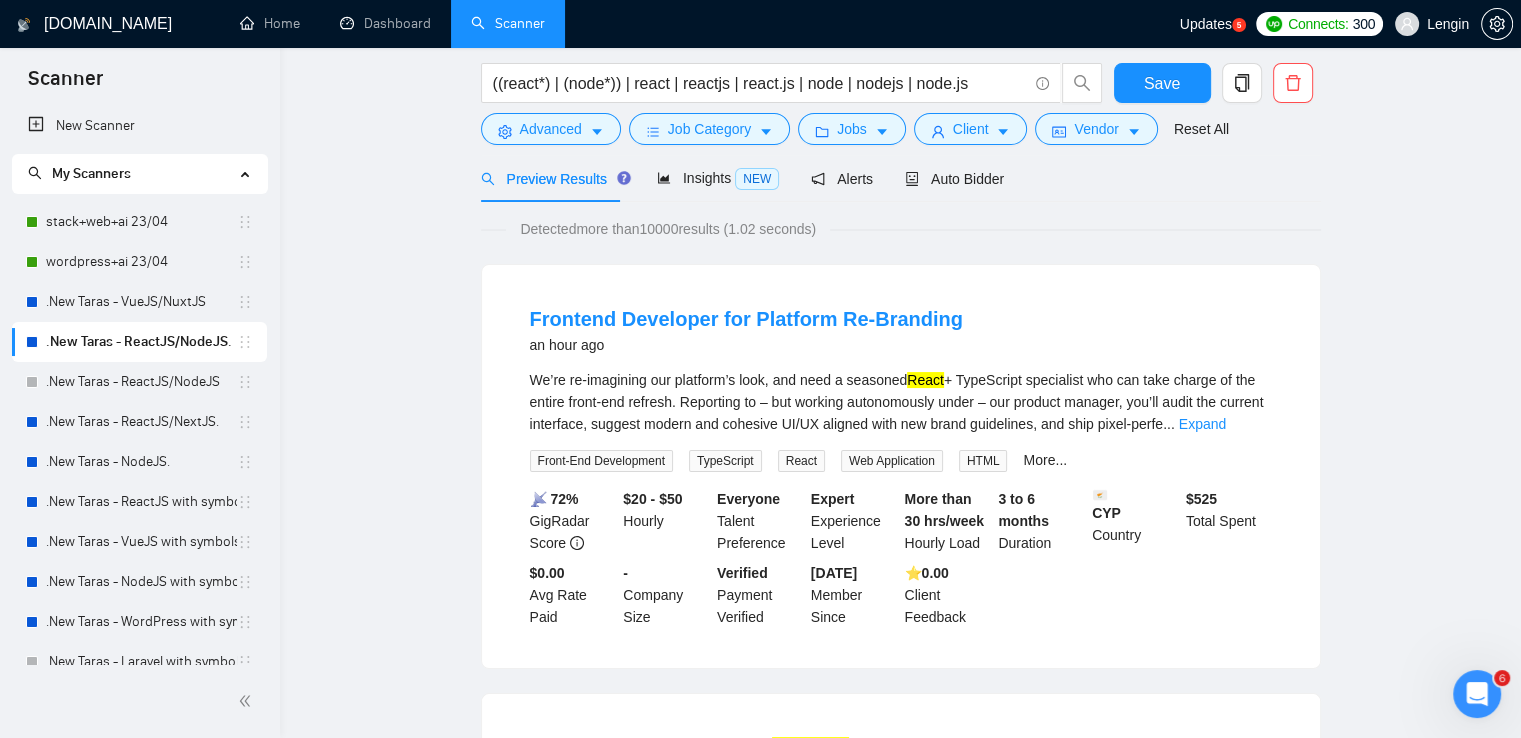 scroll, scrollTop: 0, scrollLeft: 0, axis: both 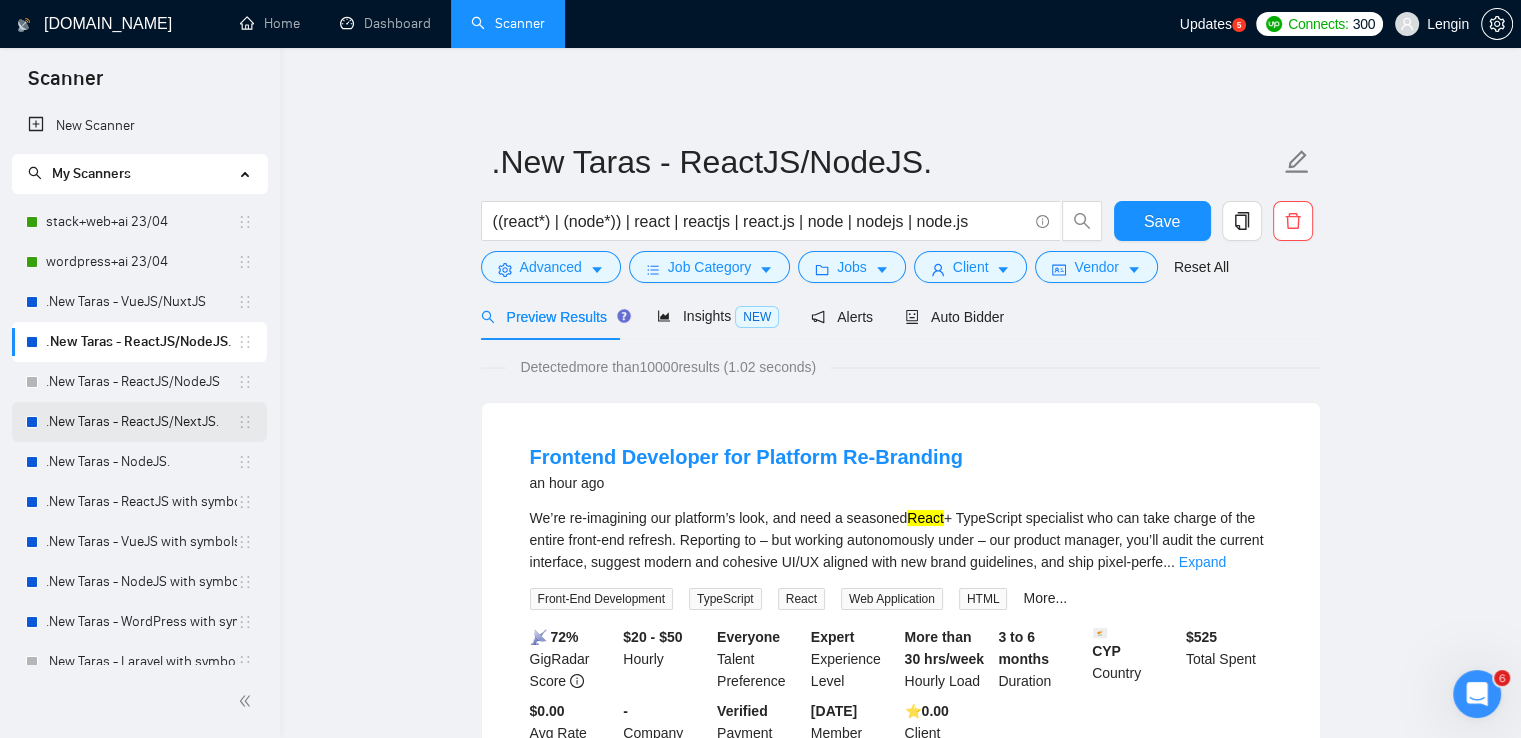 click on ".New Taras - ReactJS/NextJS." at bounding box center [141, 422] 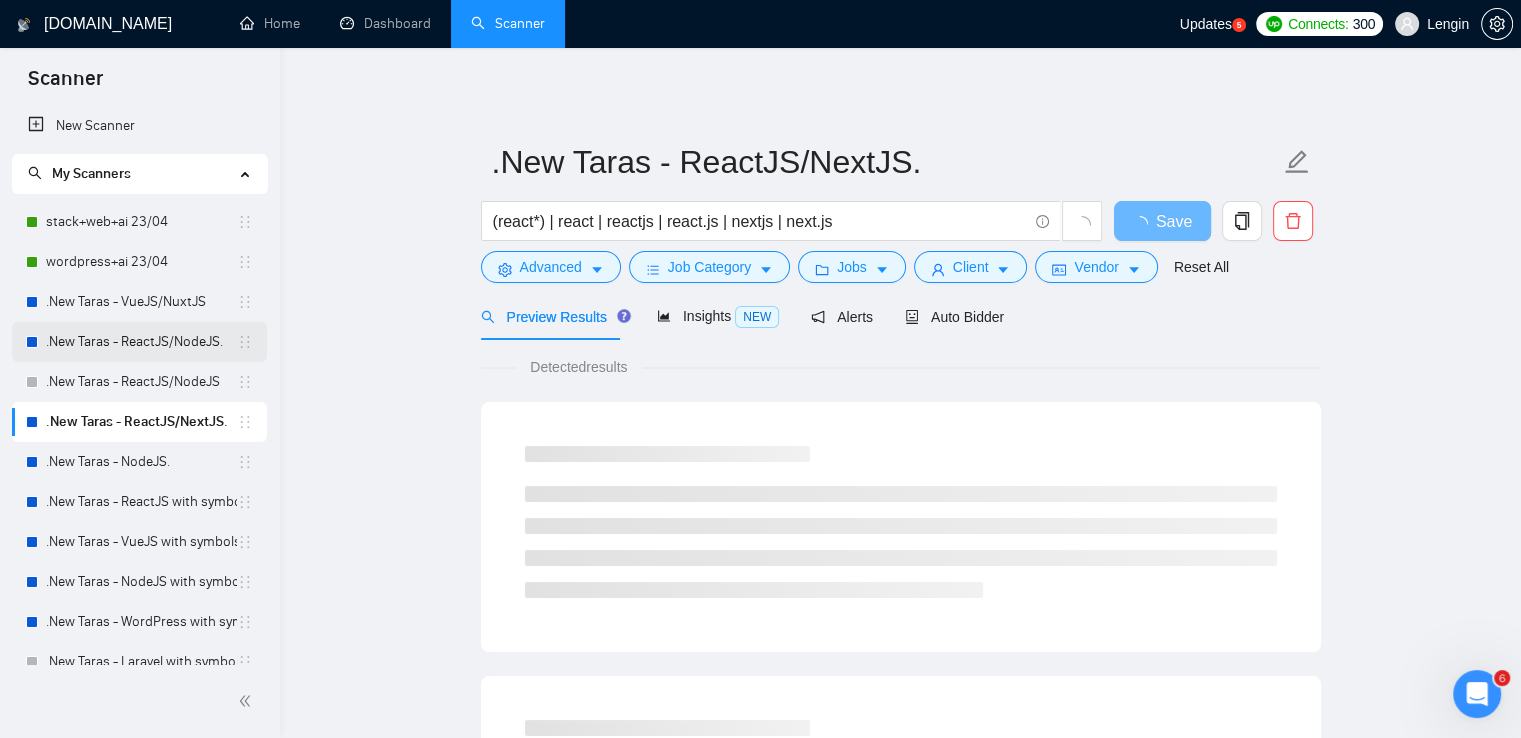 click on ".New Taras - ReactJS/NodeJS." at bounding box center [141, 342] 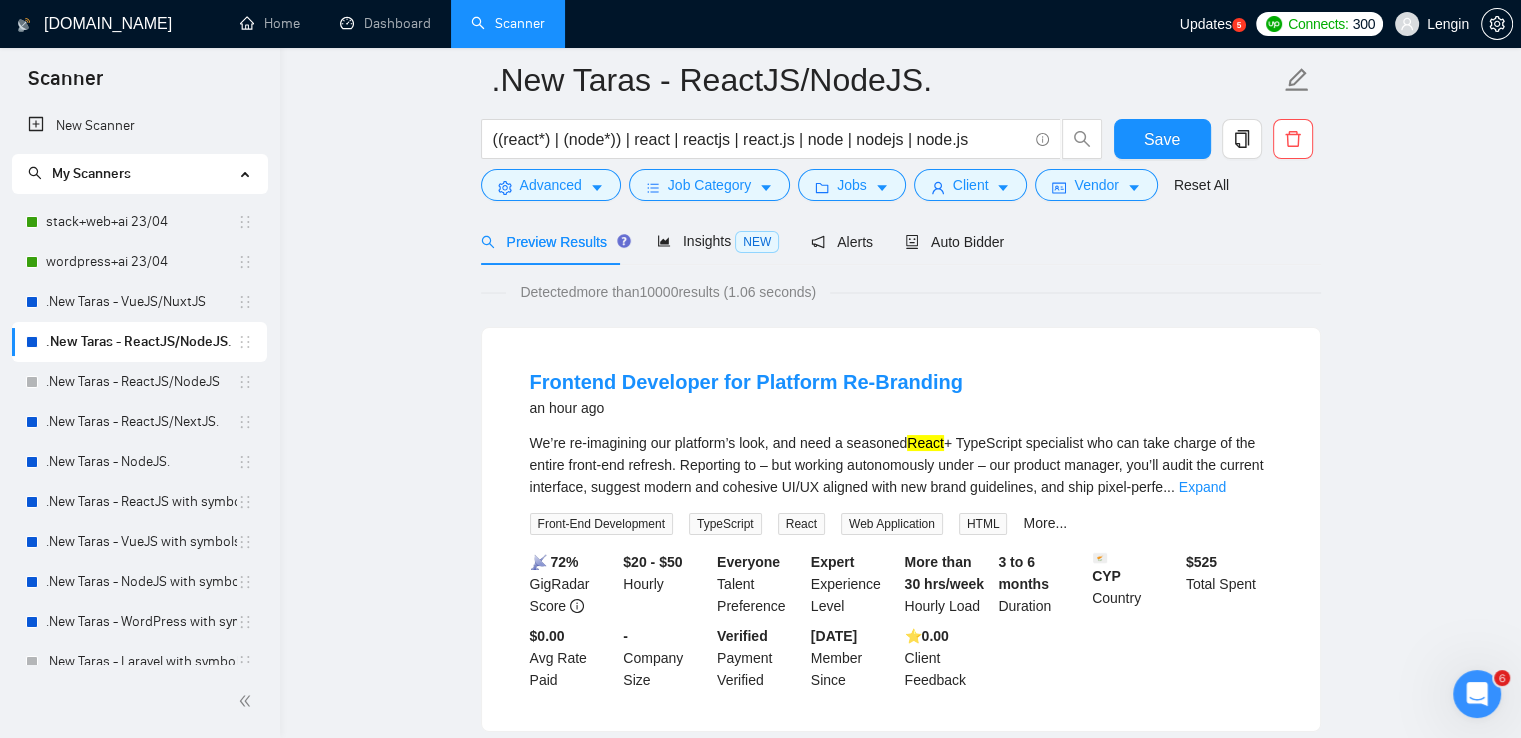 scroll, scrollTop: 92, scrollLeft: 0, axis: vertical 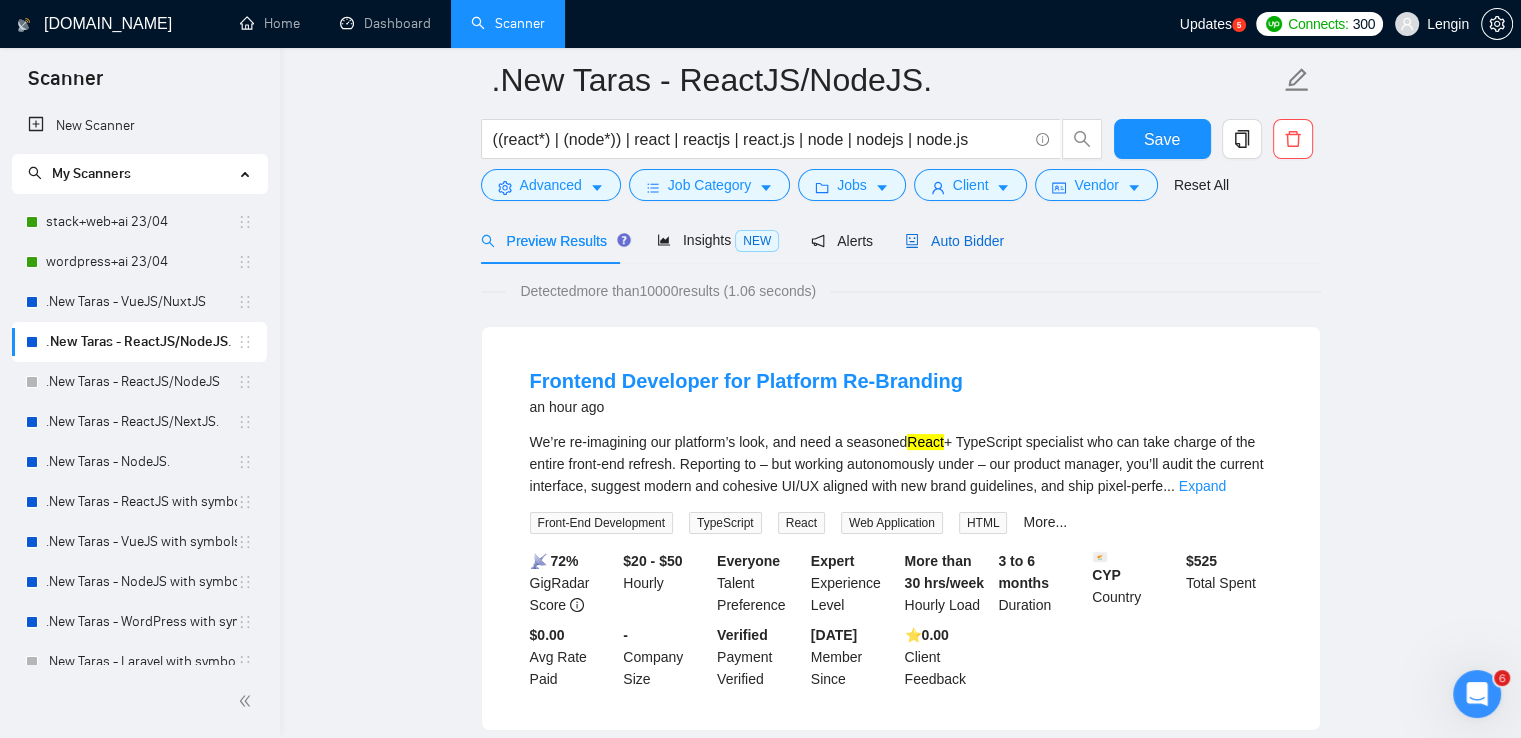 click on "Auto Bidder" at bounding box center (954, 241) 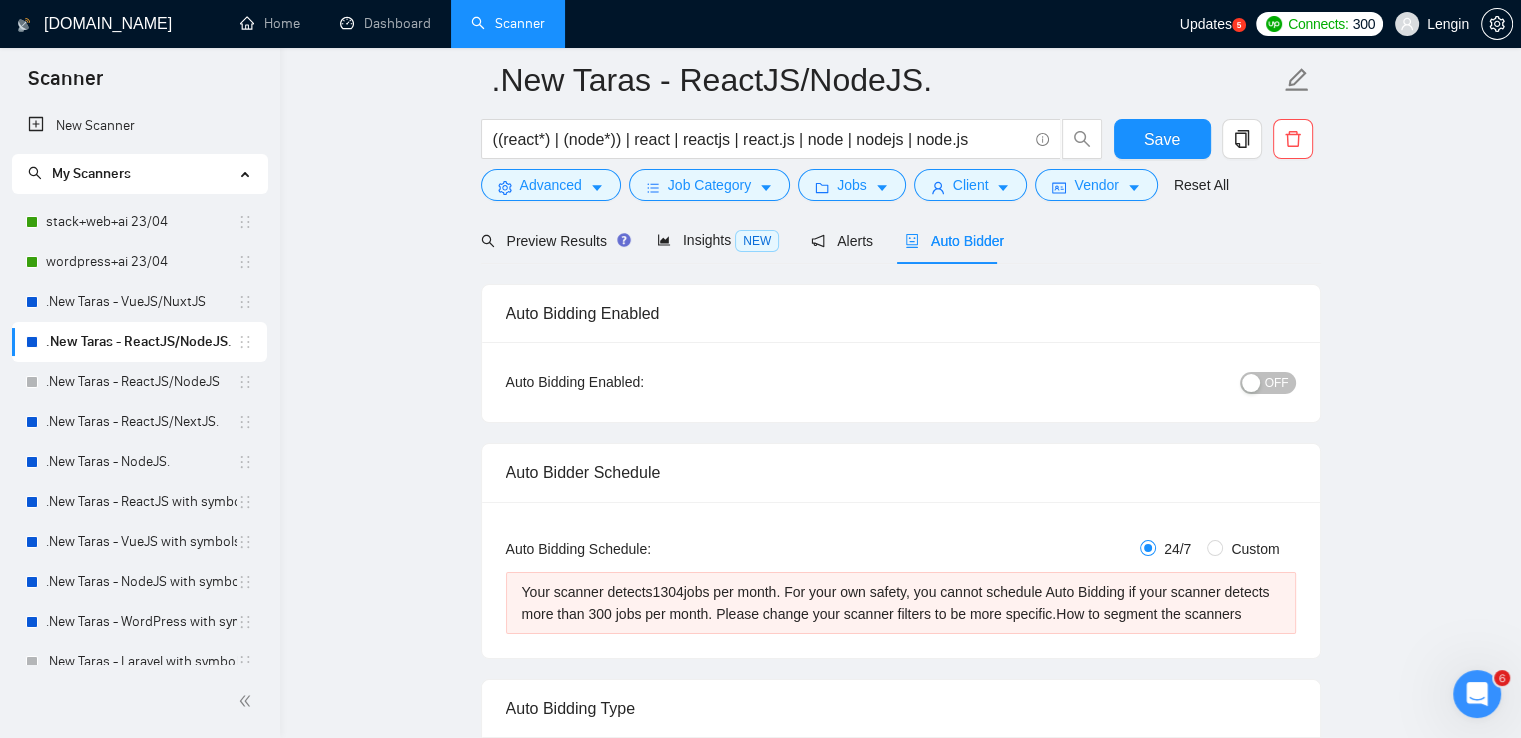 type 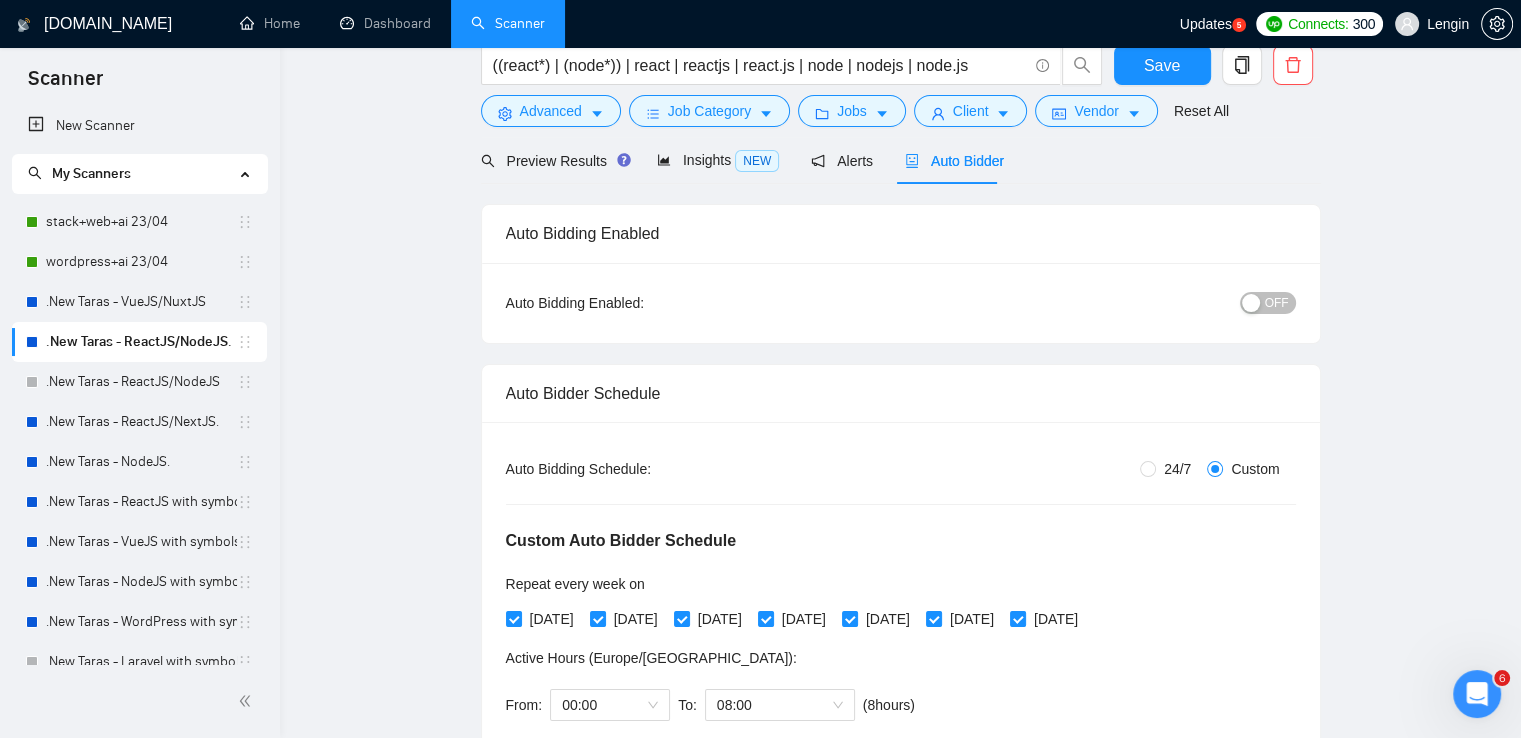 scroll, scrollTop: 0, scrollLeft: 0, axis: both 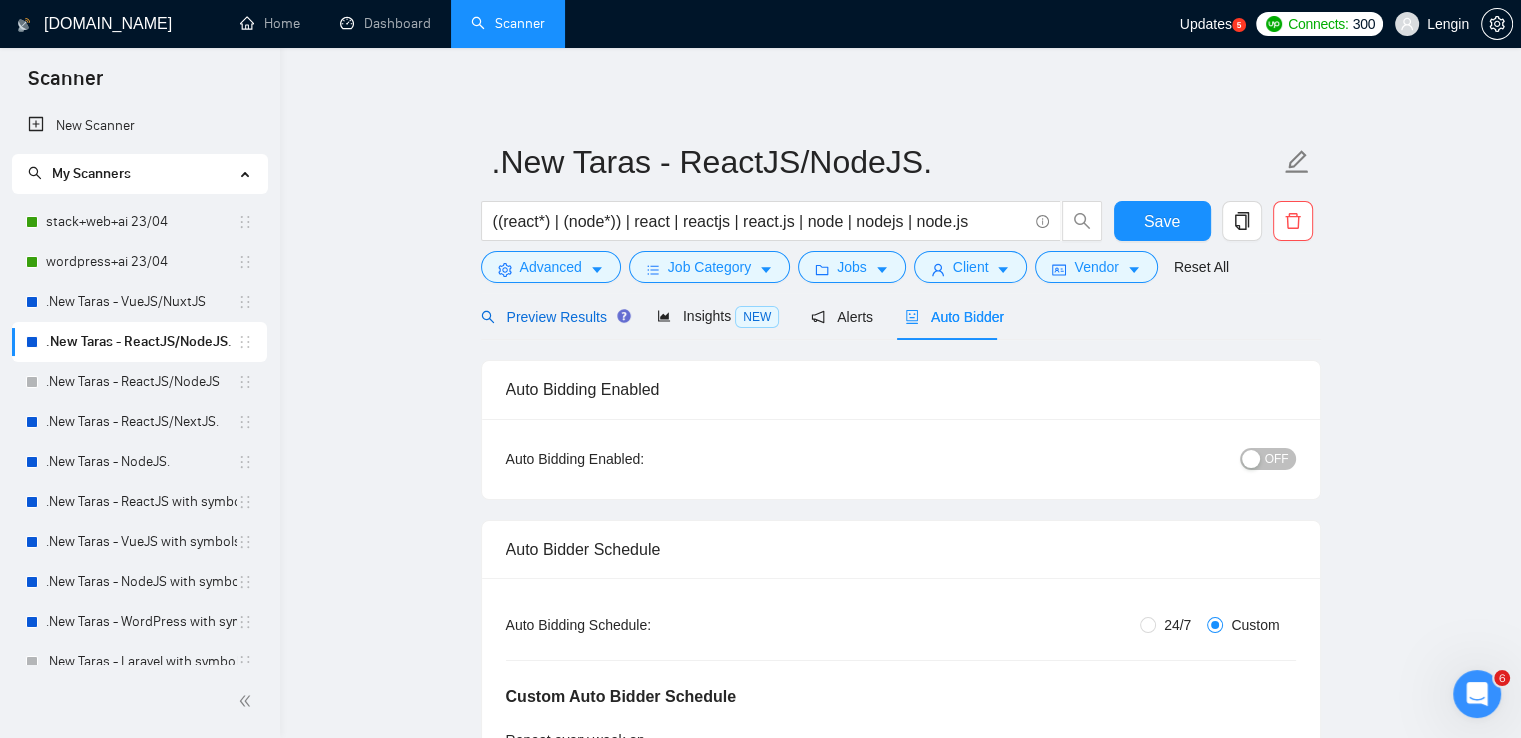 click on "Preview Results" at bounding box center (553, 317) 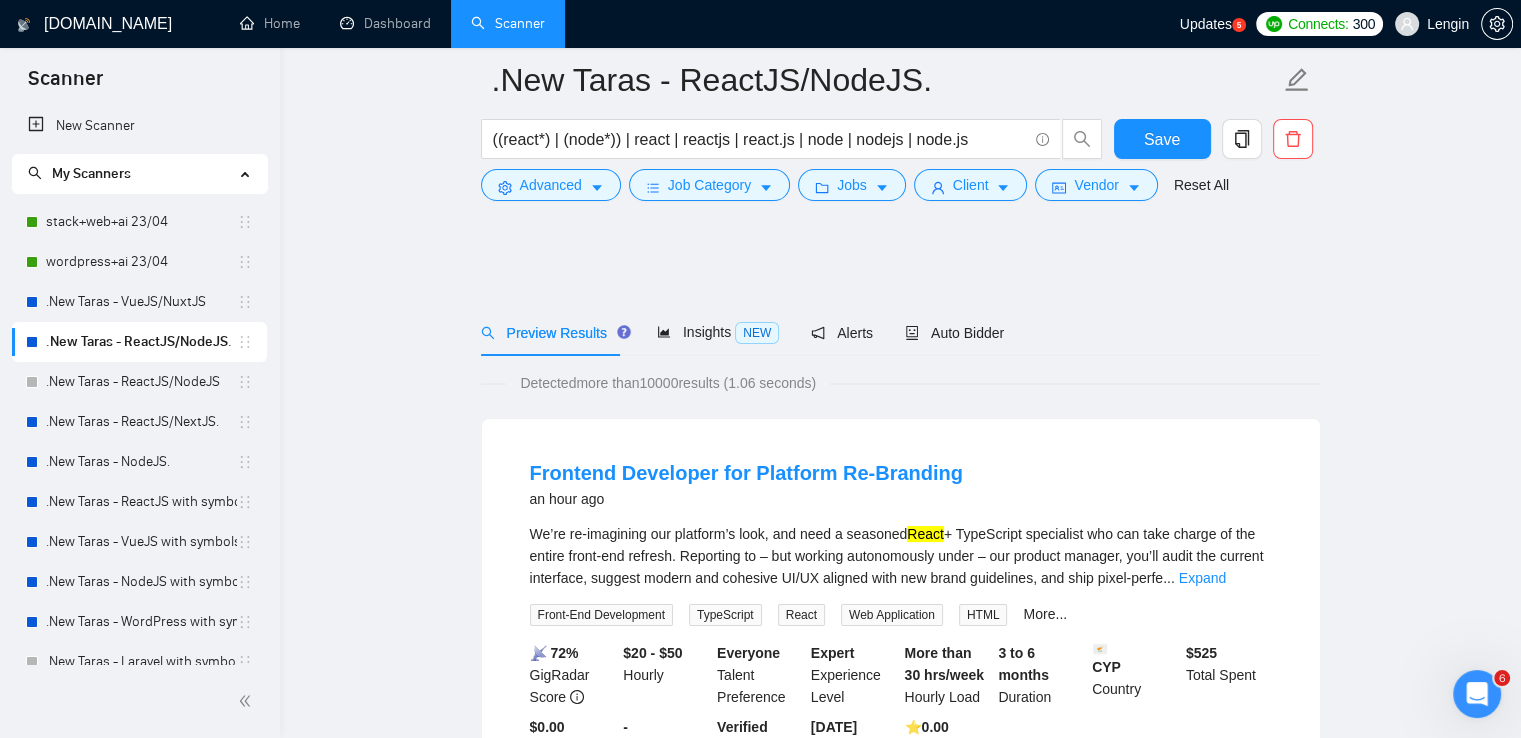 scroll, scrollTop: 139, scrollLeft: 0, axis: vertical 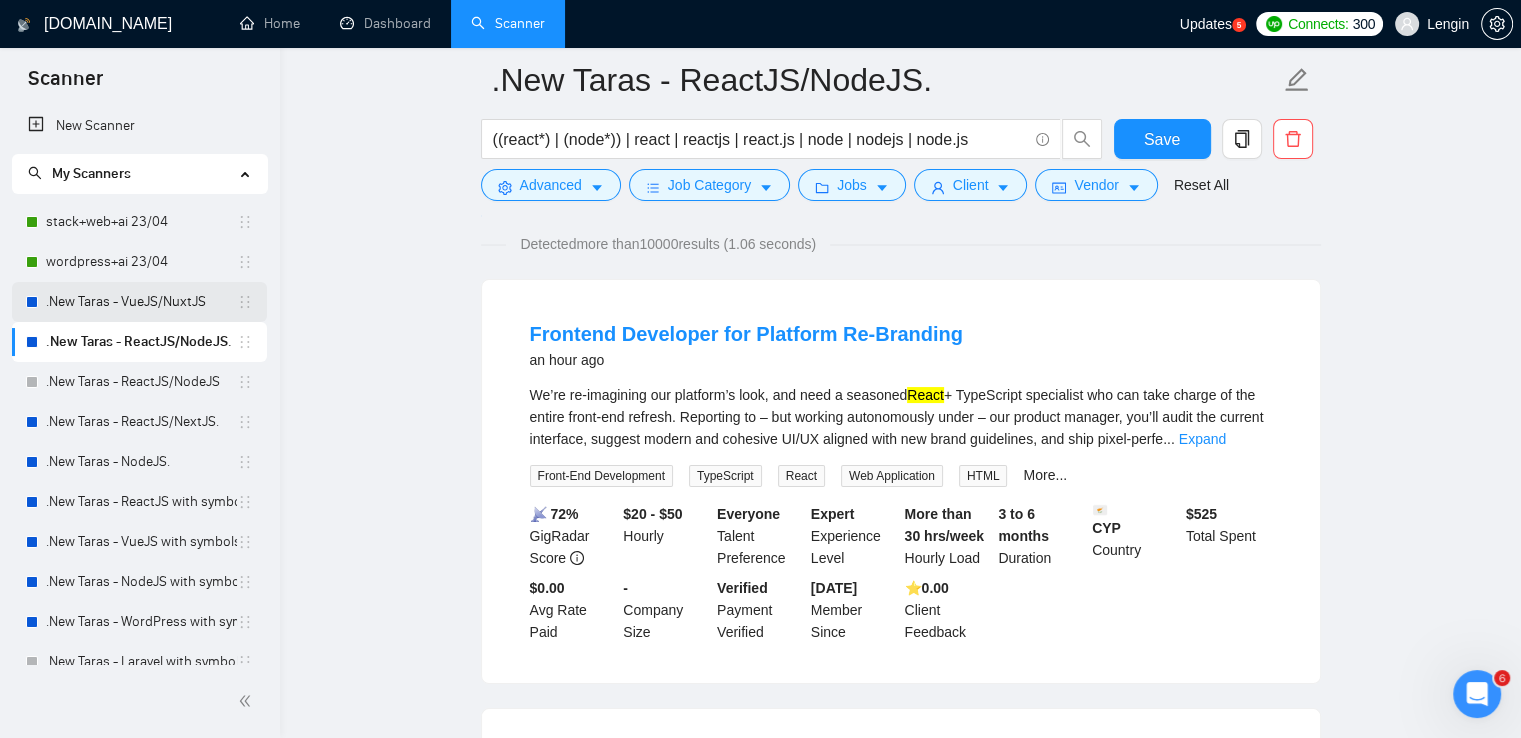 click on ".New Taras - VueJS/NuxtJS" at bounding box center [141, 302] 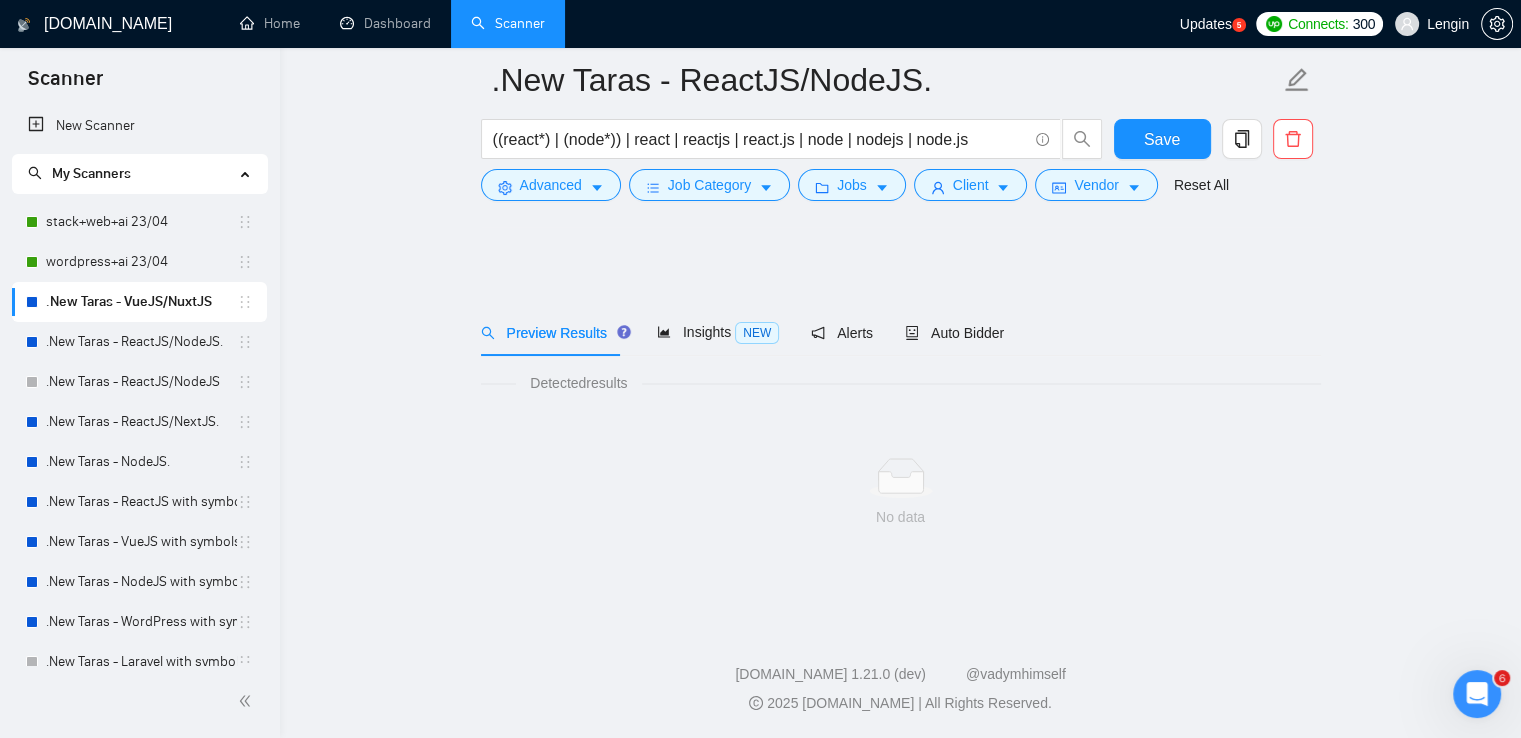 scroll, scrollTop: 0, scrollLeft: 0, axis: both 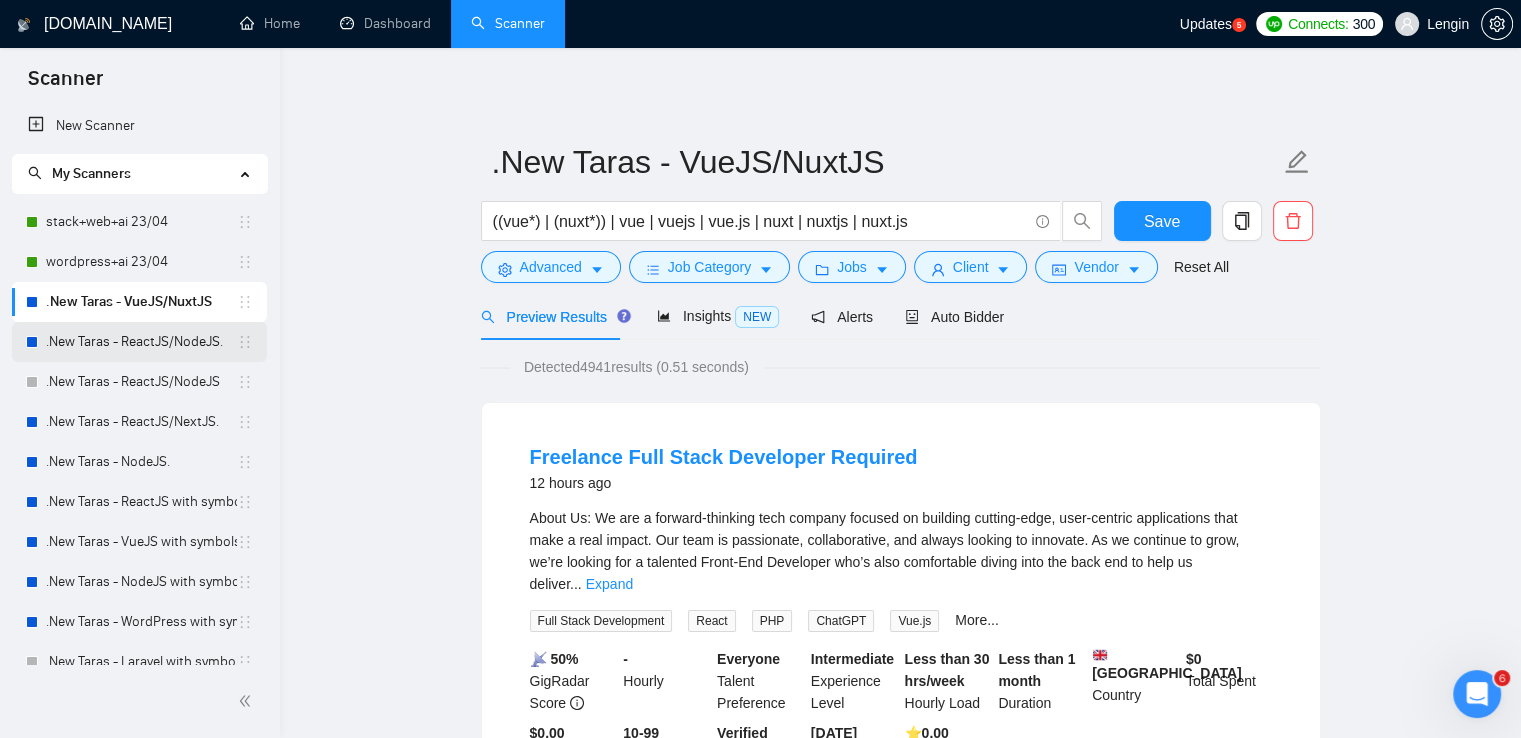click on ".New Taras - ReactJS/NodeJS." at bounding box center (141, 342) 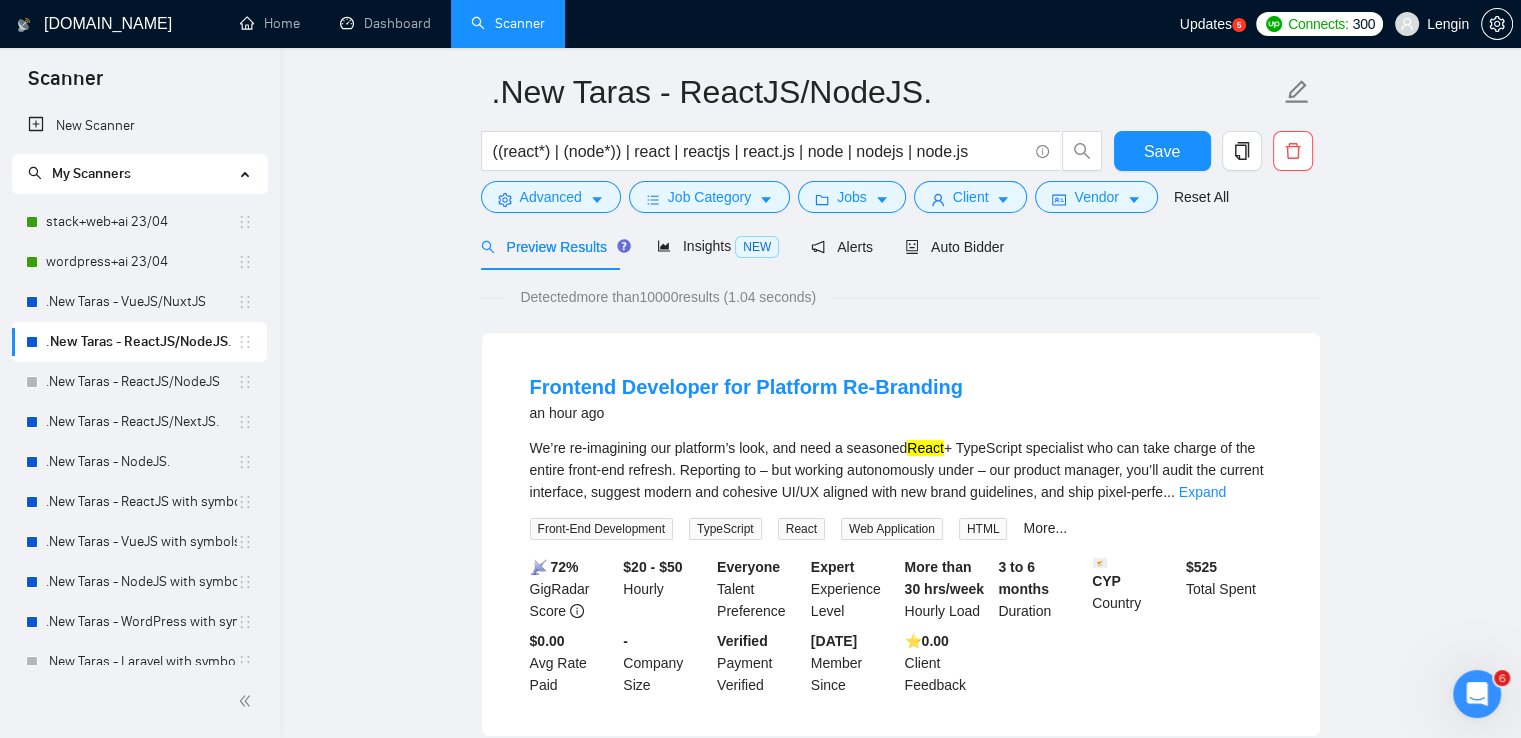 scroll, scrollTop: 0, scrollLeft: 0, axis: both 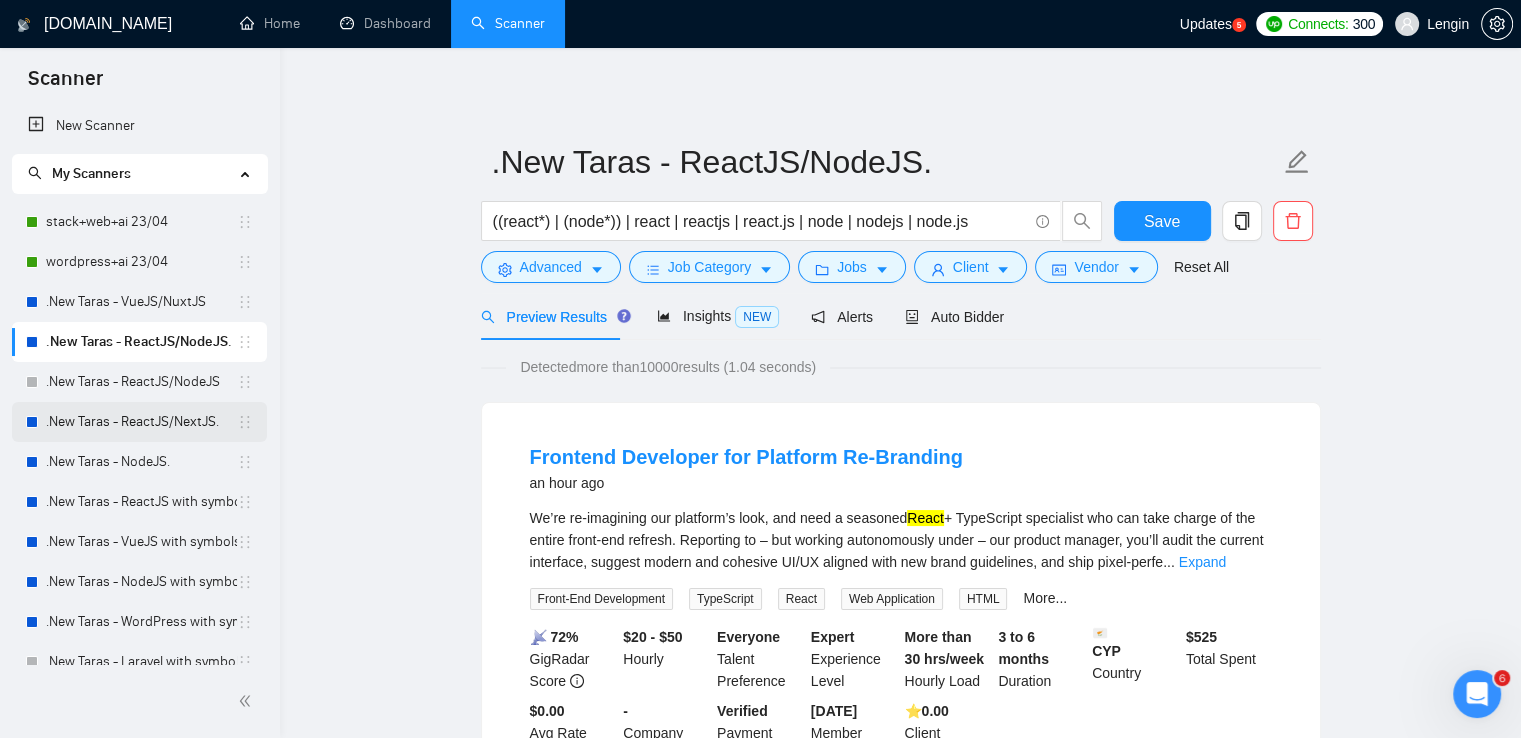 click on ".New Taras - ReactJS/NextJS." at bounding box center (141, 422) 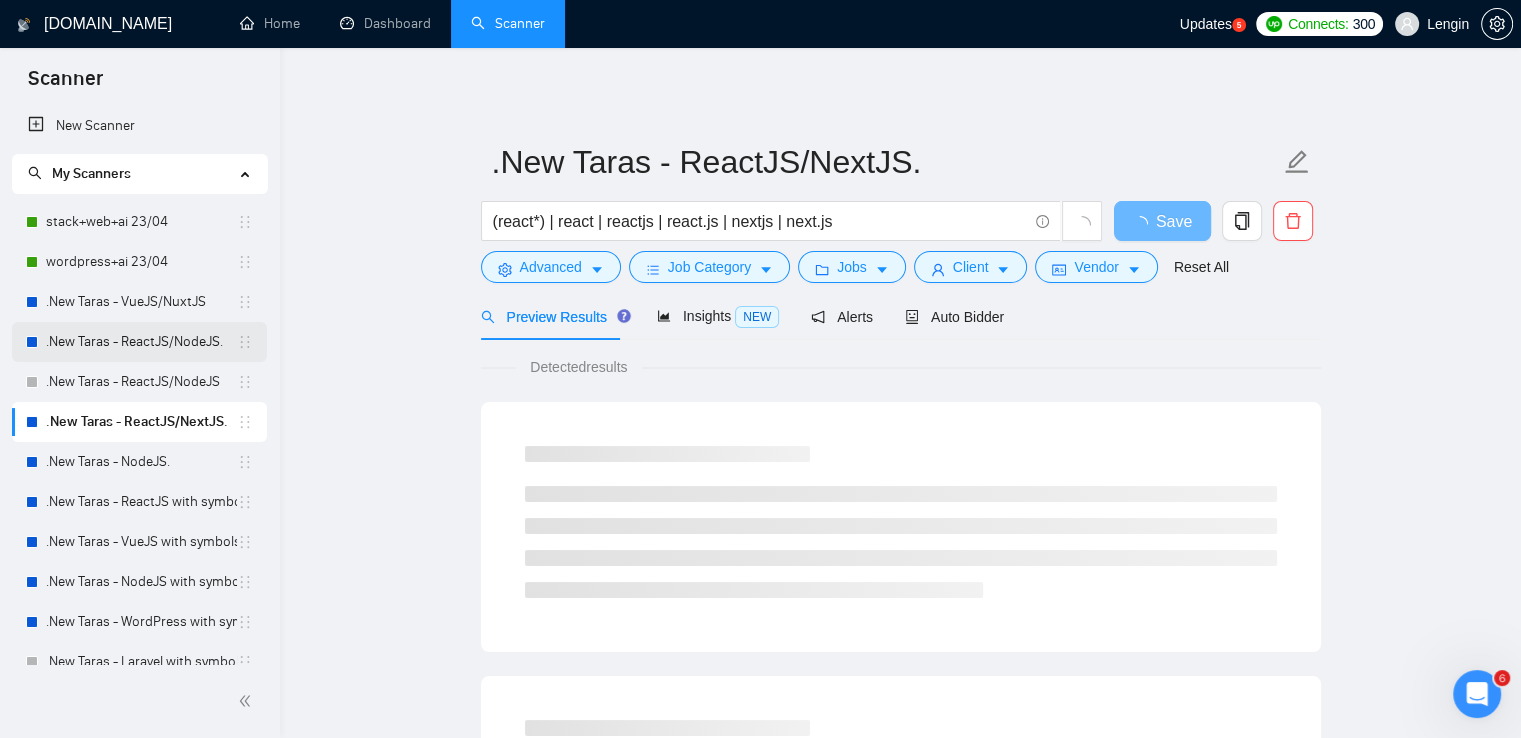 click on ".New Taras - ReactJS/NodeJS." at bounding box center [141, 342] 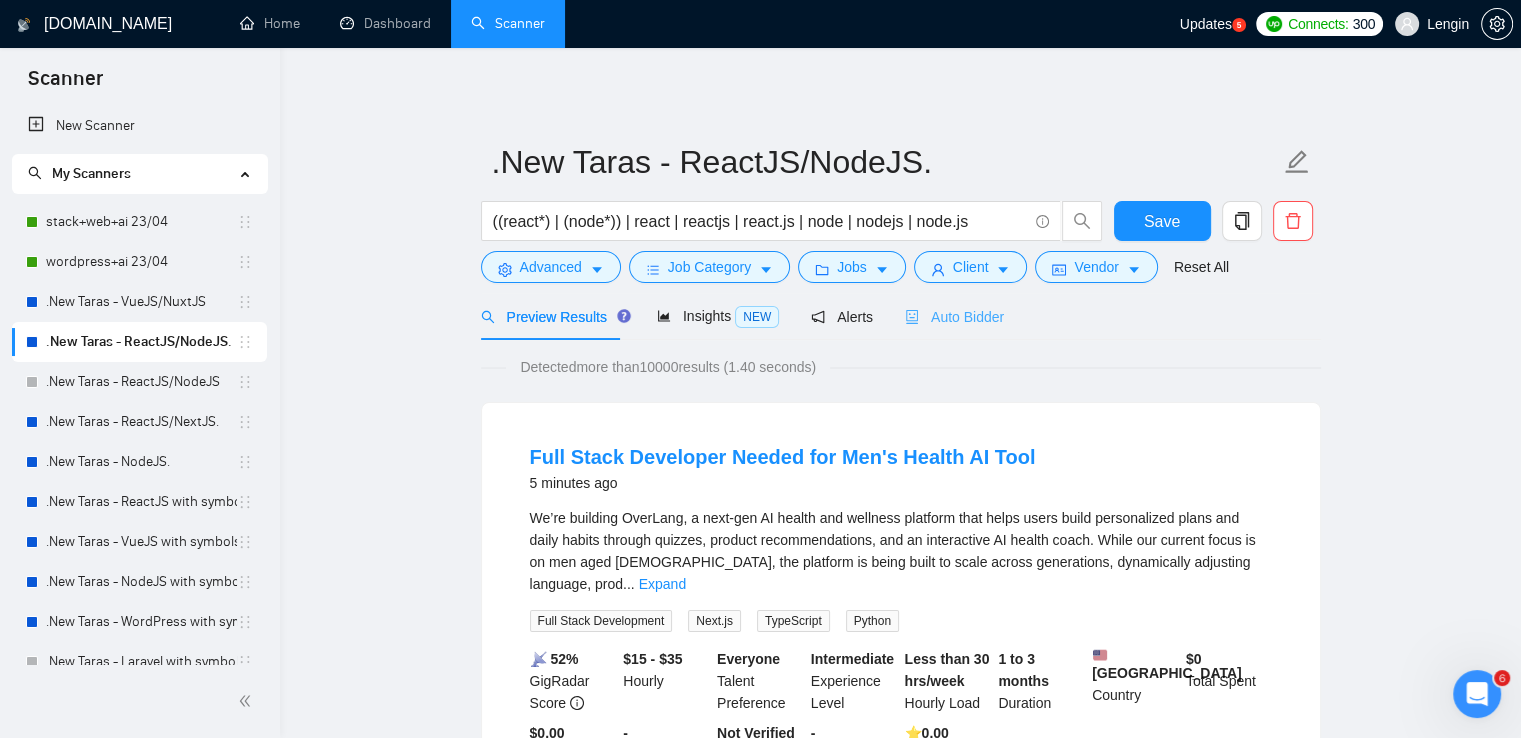 click on "Auto Bidder" at bounding box center (954, 316) 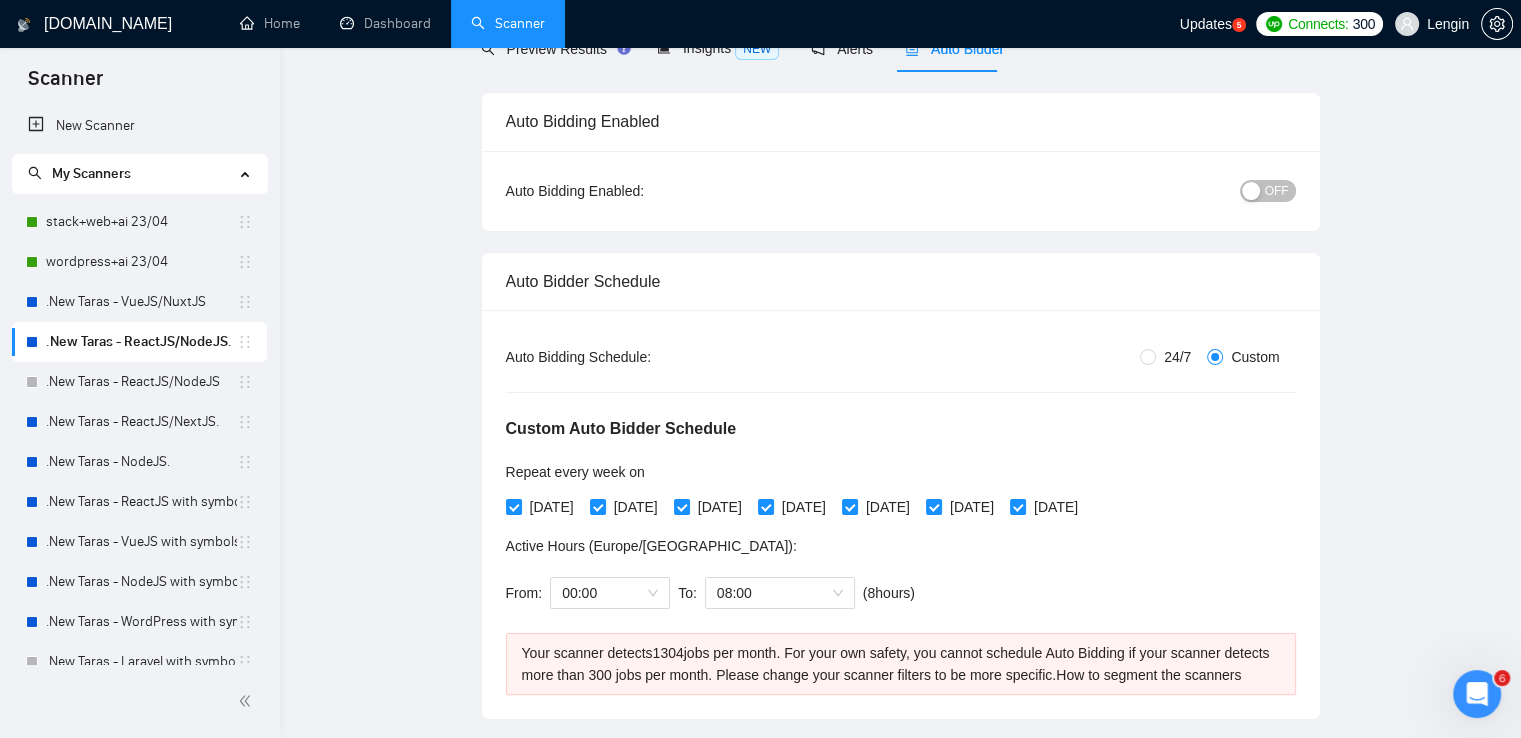 type 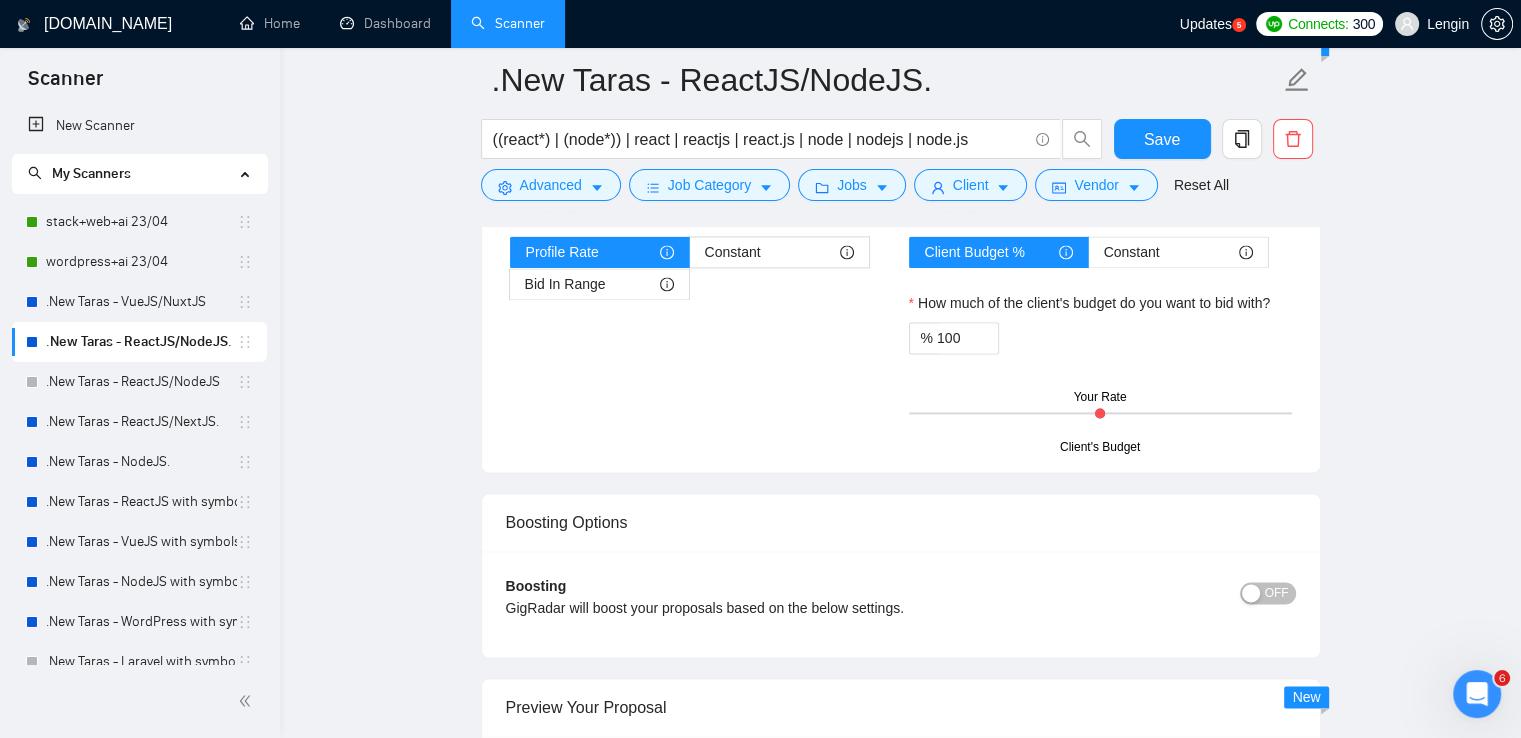 scroll, scrollTop: 3062, scrollLeft: 0, axis: vertical 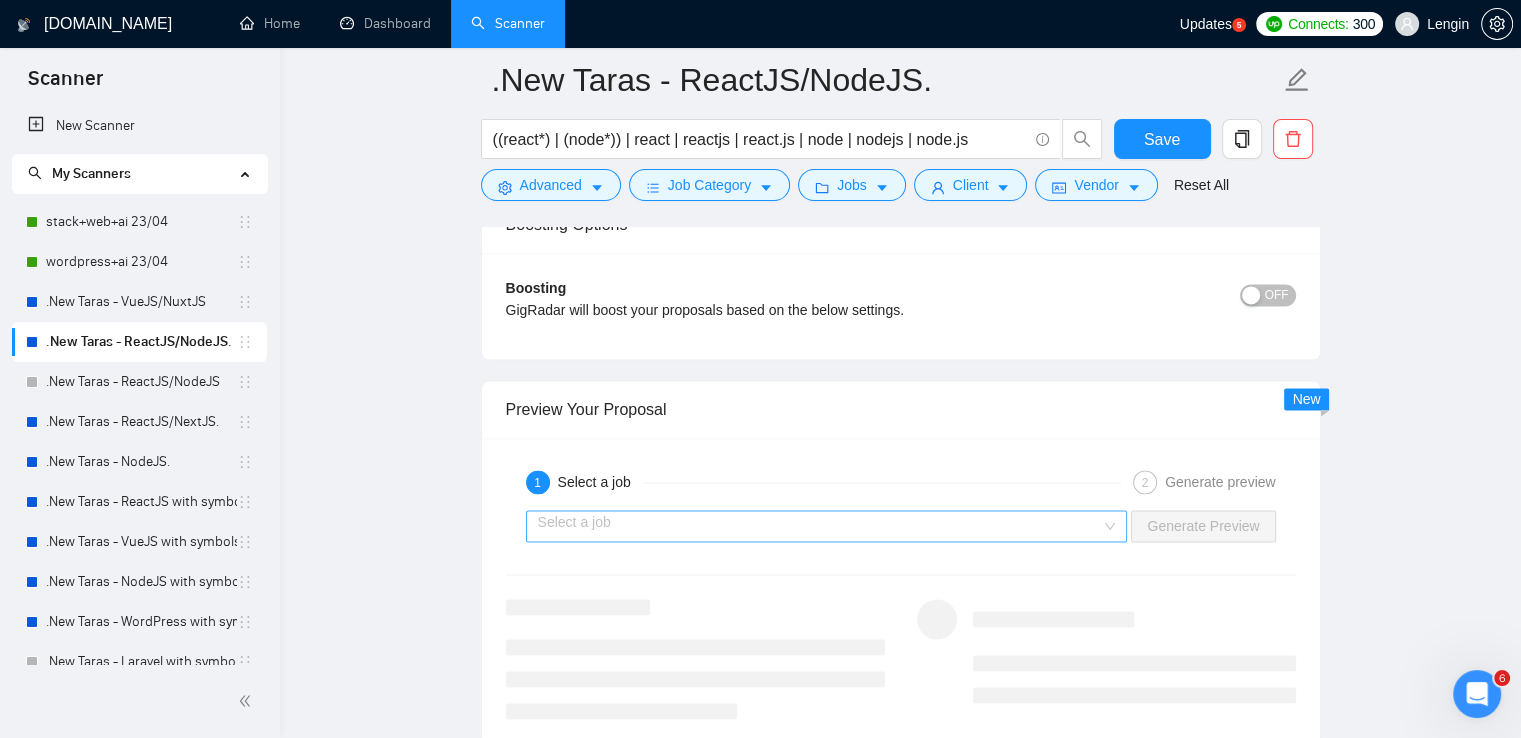click at bounding box center [820, 526] 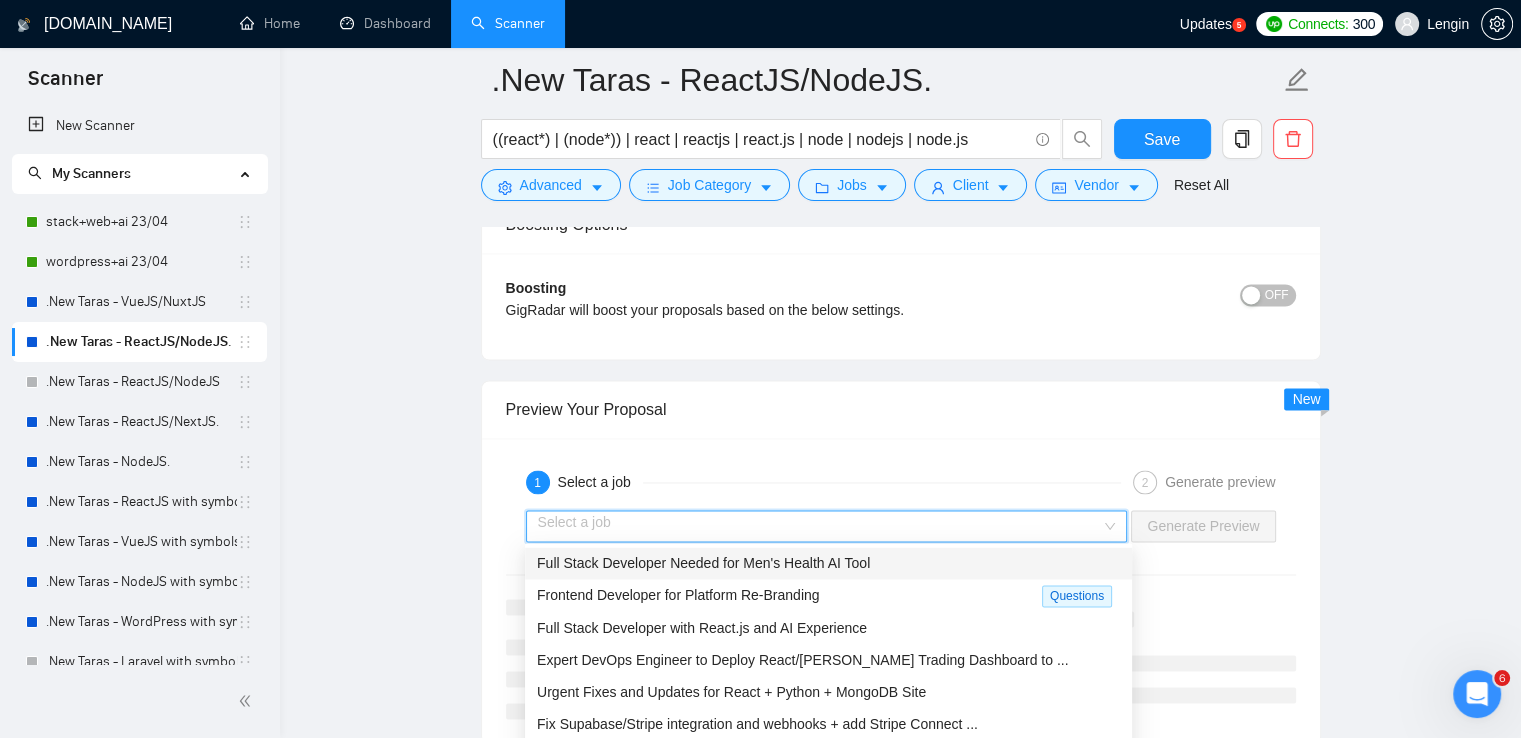 click on "Full Stack Developer Needed for Men's Health AI Tool" at bounding box center [703, 563] 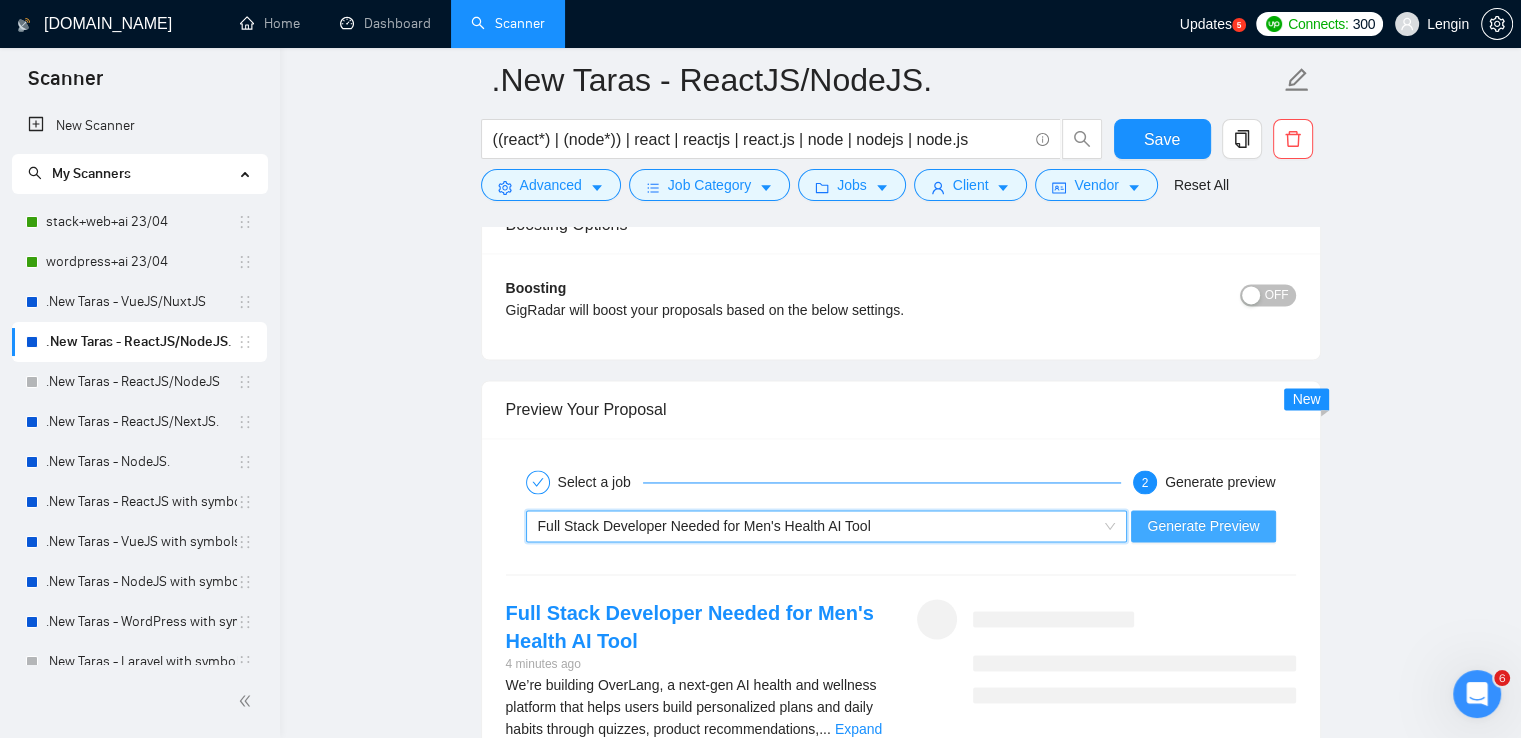 click on "Generate Preview" at bounding box center [1203, 526] 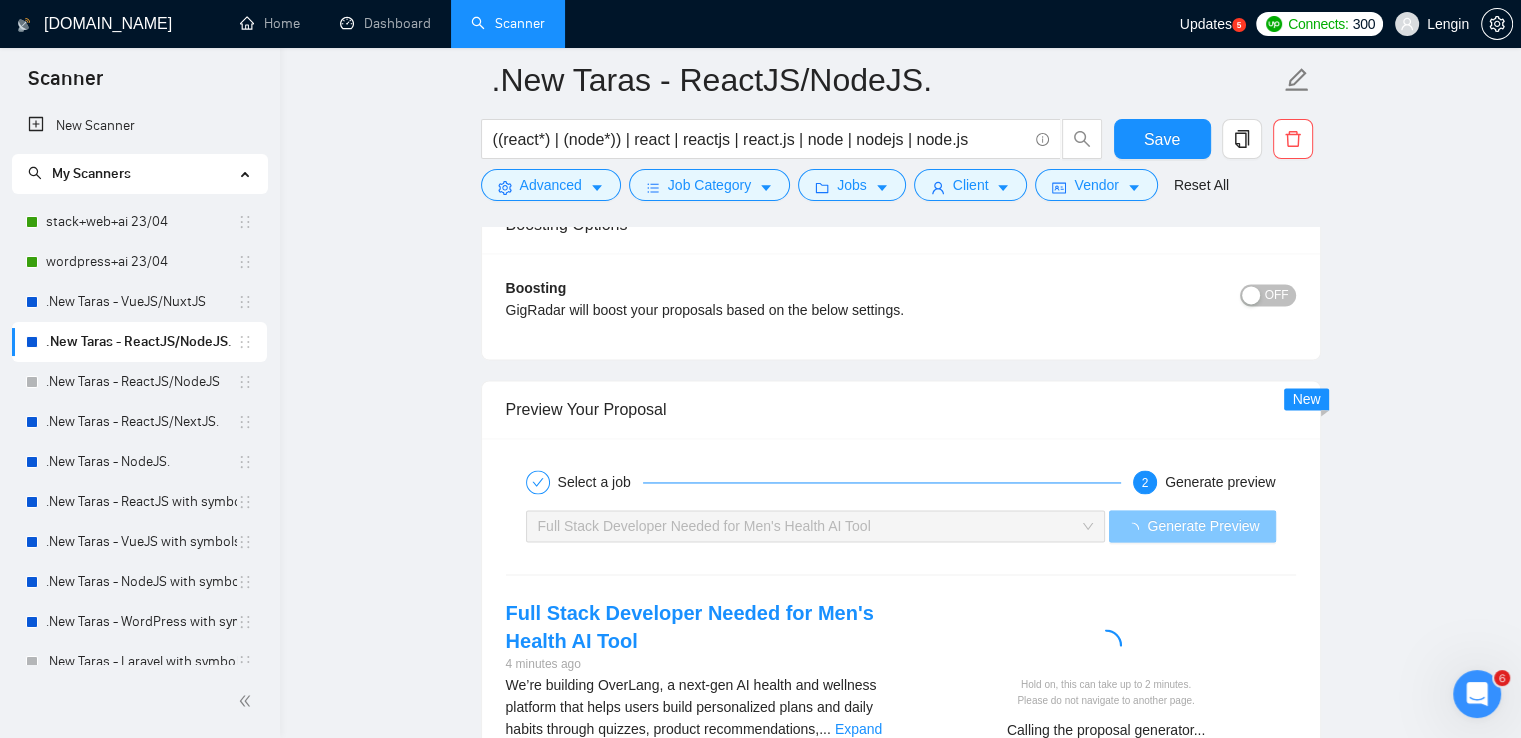 scroll, scrollTop: 3170, scrollLeft: 0, axis: vertical 